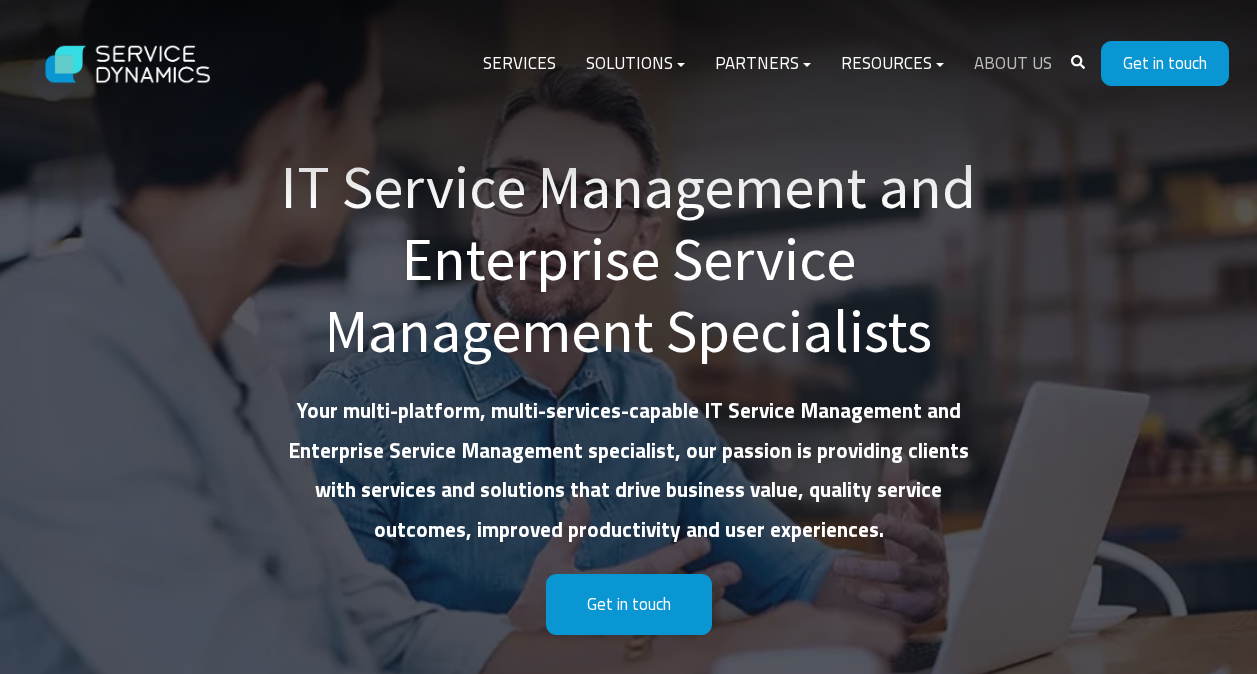 scroll, scrollTop: 0, scrollLeft: 0, axis: both 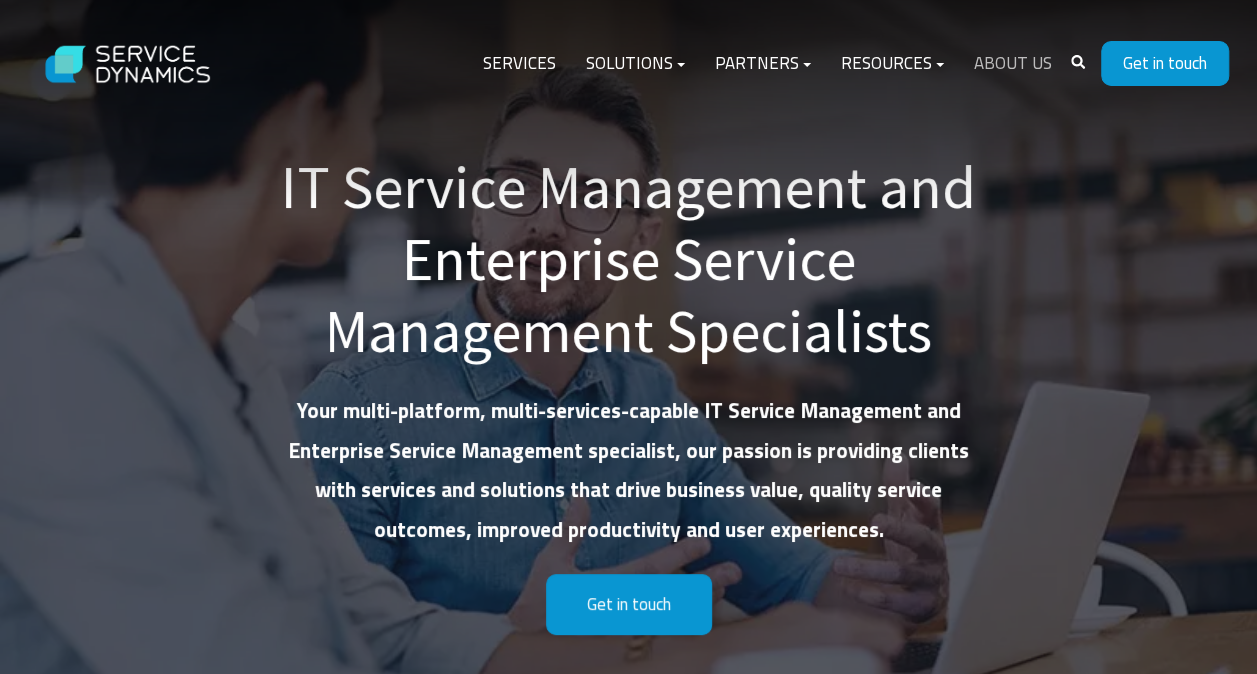 click on "About Us" at bounding box center [1013, 64] 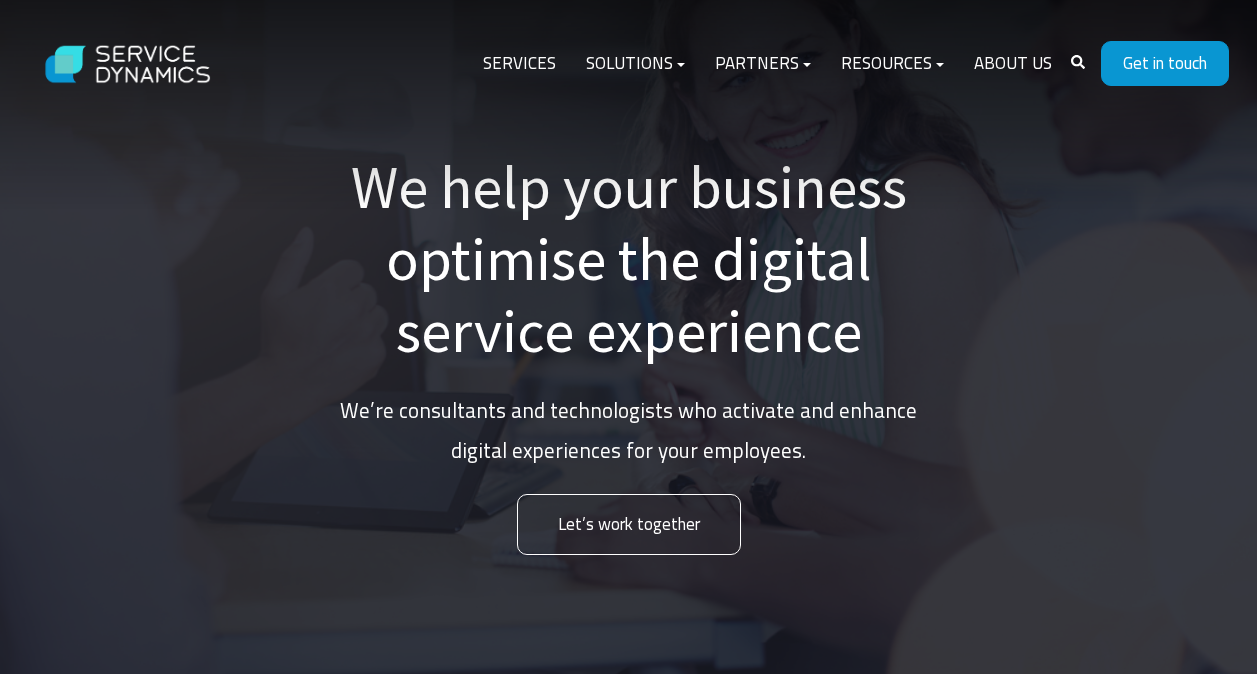 scroll, scrollTop: 0, scrollLeft: 0, axis: both 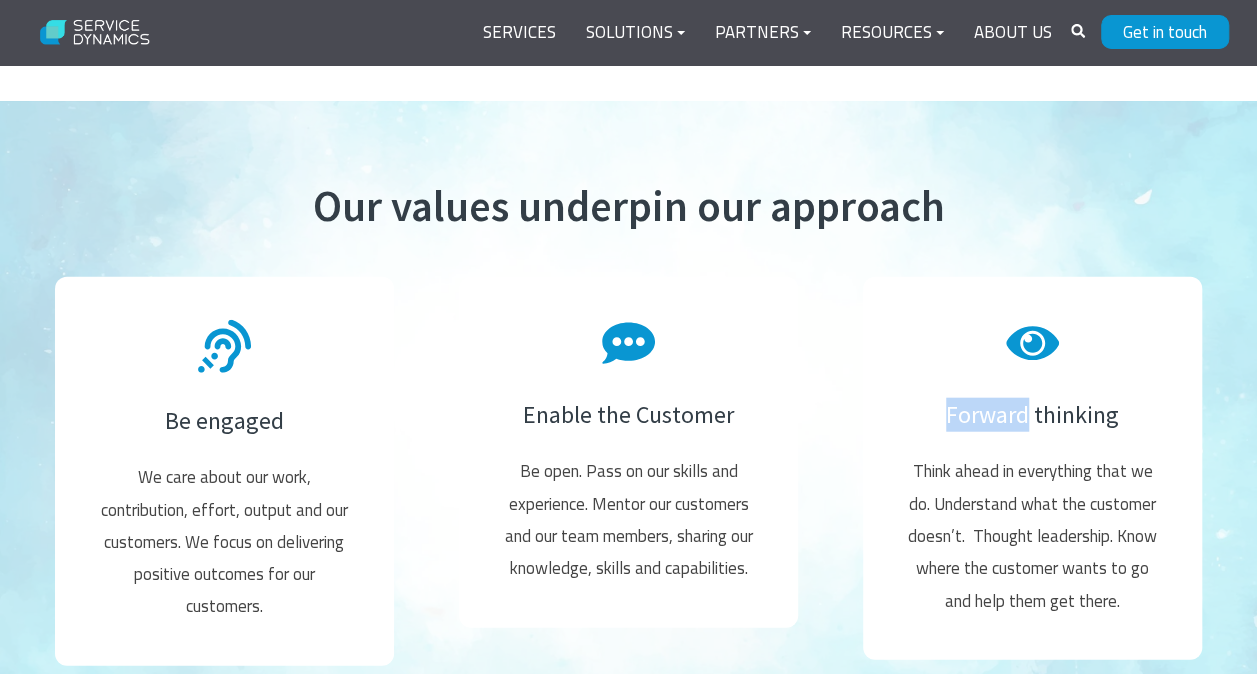click on "Our values underpin our approach
Be engaged
We care about our work, contribution, effort, output and our customers. ​We focus on delivering positive outcomes for our customers.
Enable the Customer
Be open. Pass on our skills and experience. Mentor our customers and our team members, sharing our knowledge, skills and capabilities.
Forward thinking
Think ahead in everything that we do. Understand what the customer doesn’t.  ​Thought leadership. Know where the customer wants to go and help them get there.​
Simplify
Make things as easy as possible. Use the 'elegance of easier' in what we say, do, design, implement and support.​ Do it the easy way the first time.​" at bounding box center (628, 625) 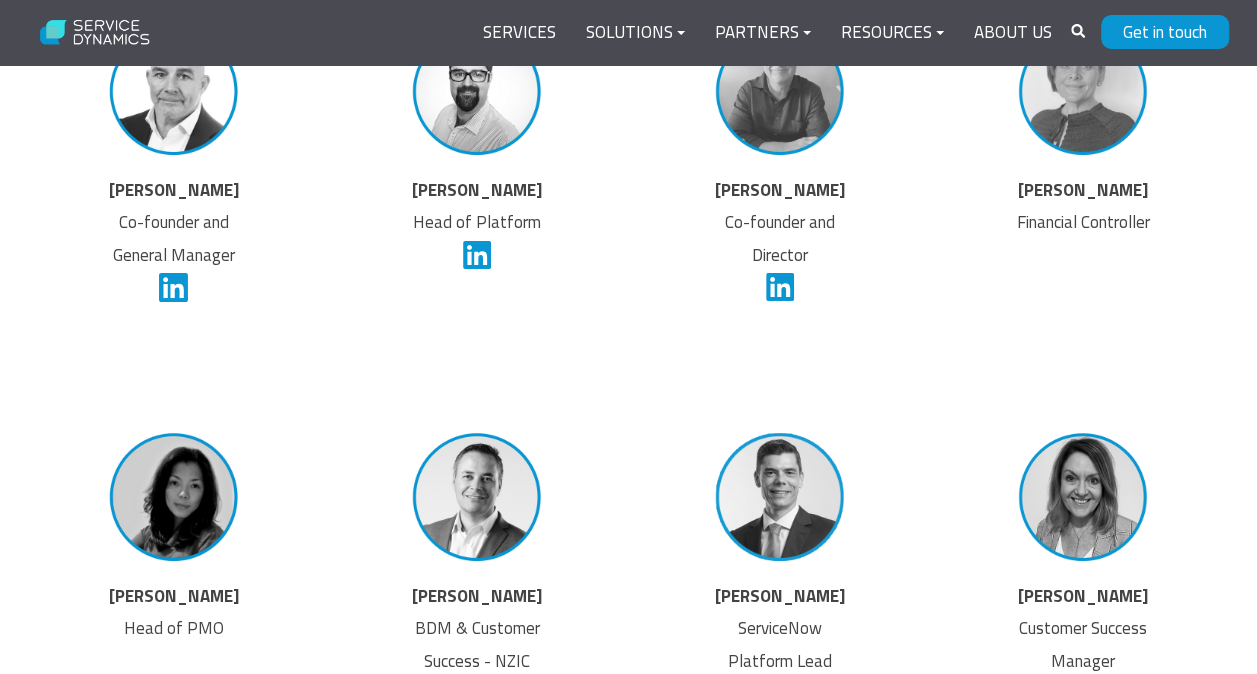 scroll, scrollTop: 3724, scrollLeft: 0, axis: vertical 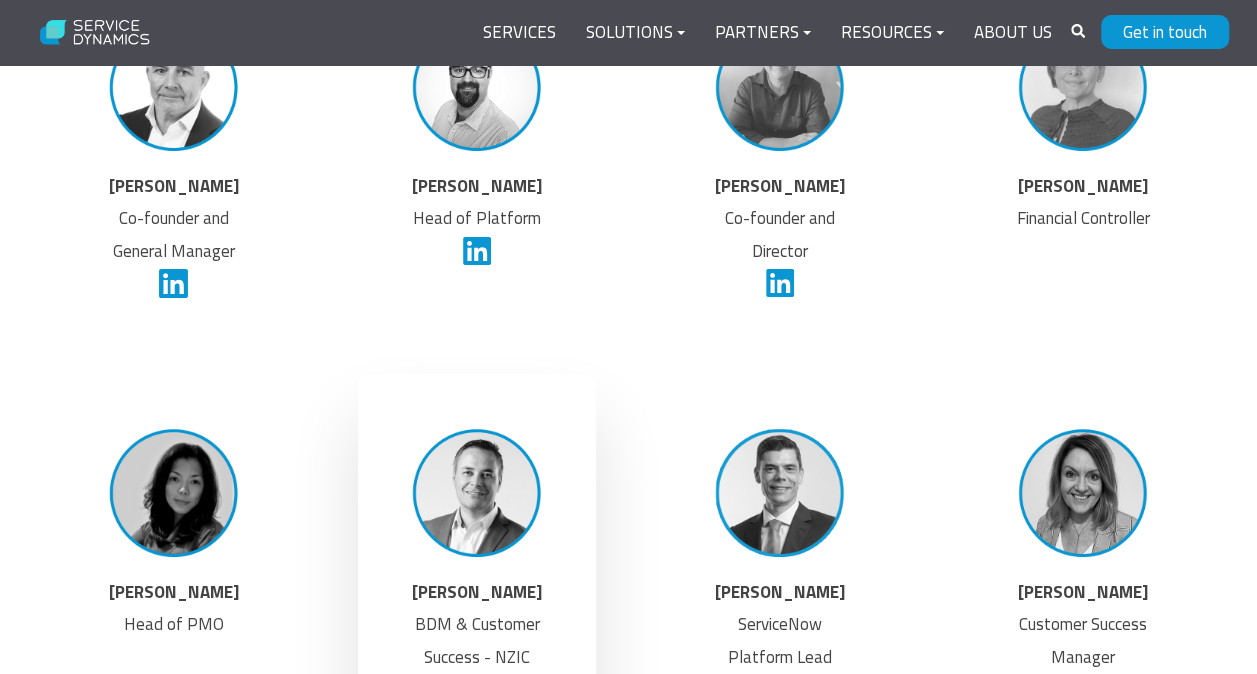 click at bounding box center (477, 493) 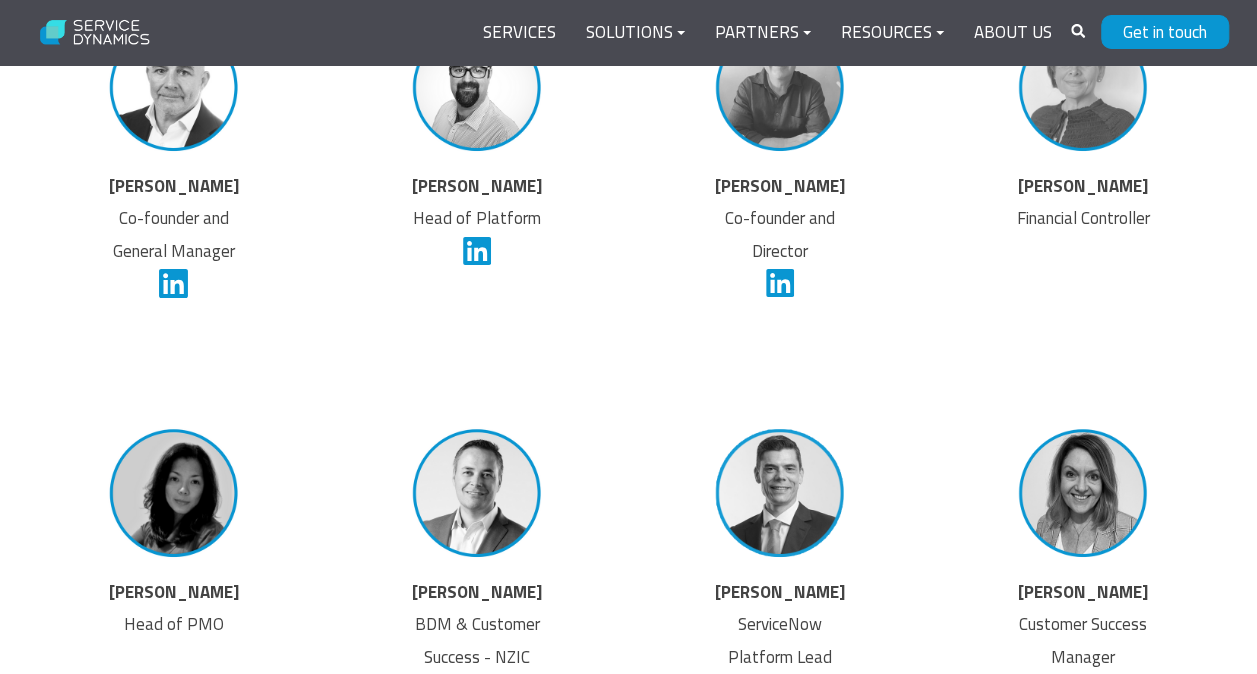 click on "Grace Lopez Head of PMO
Eric Mooij BDM & Customer Success - NZIC
Carl Fransen ServiceNow Platform Lead
Clare Aitcheson Customer Success Manager" at bounding box center [628, 578] 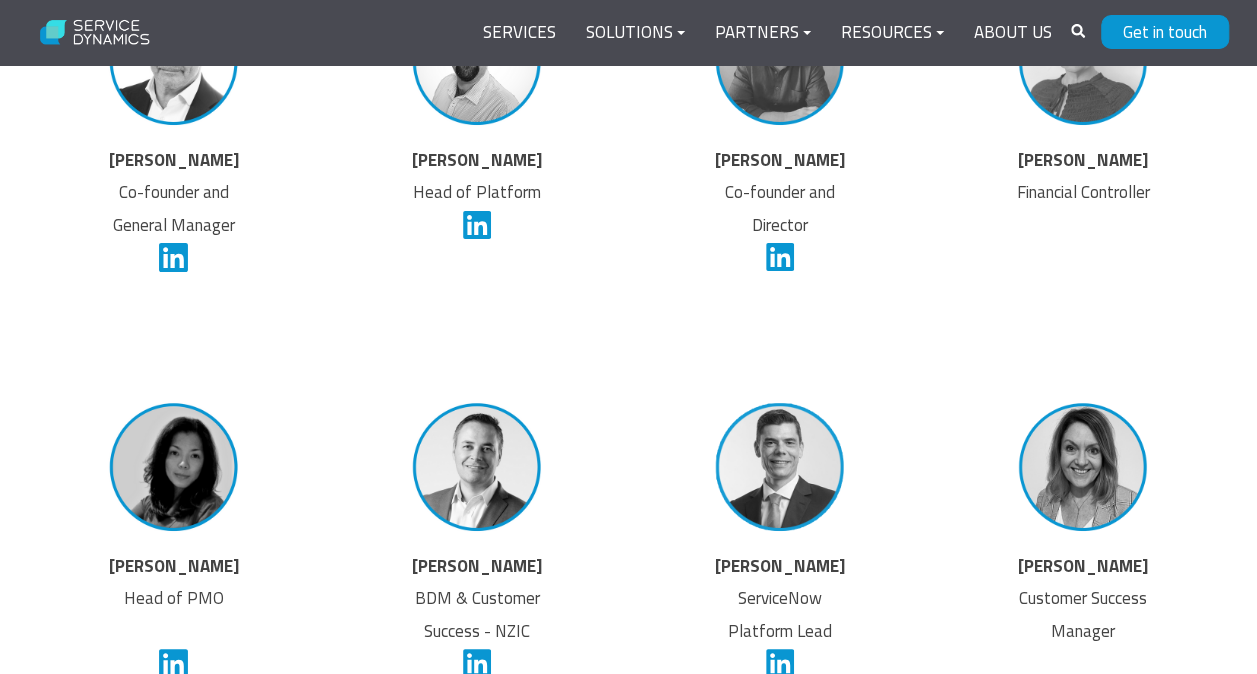 scroll, scrollTop: 3798, scrollLeft: 0, axis: vertical 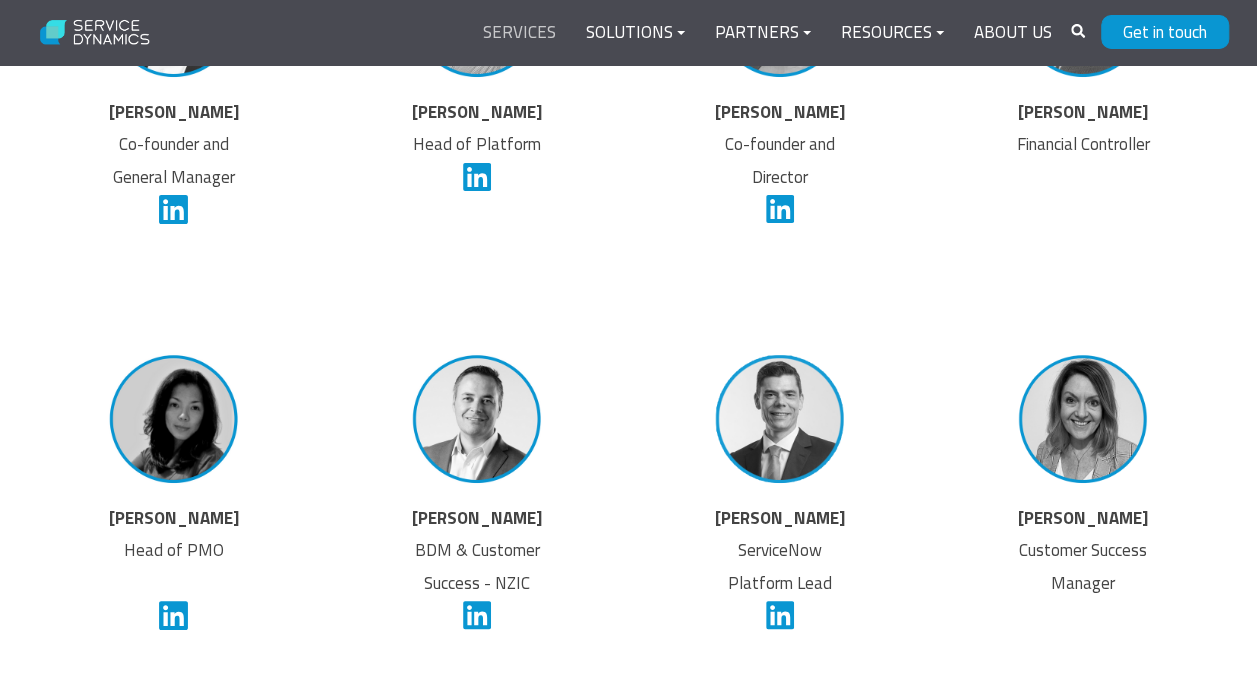 click on "Services" at bounding box center [519, 33] 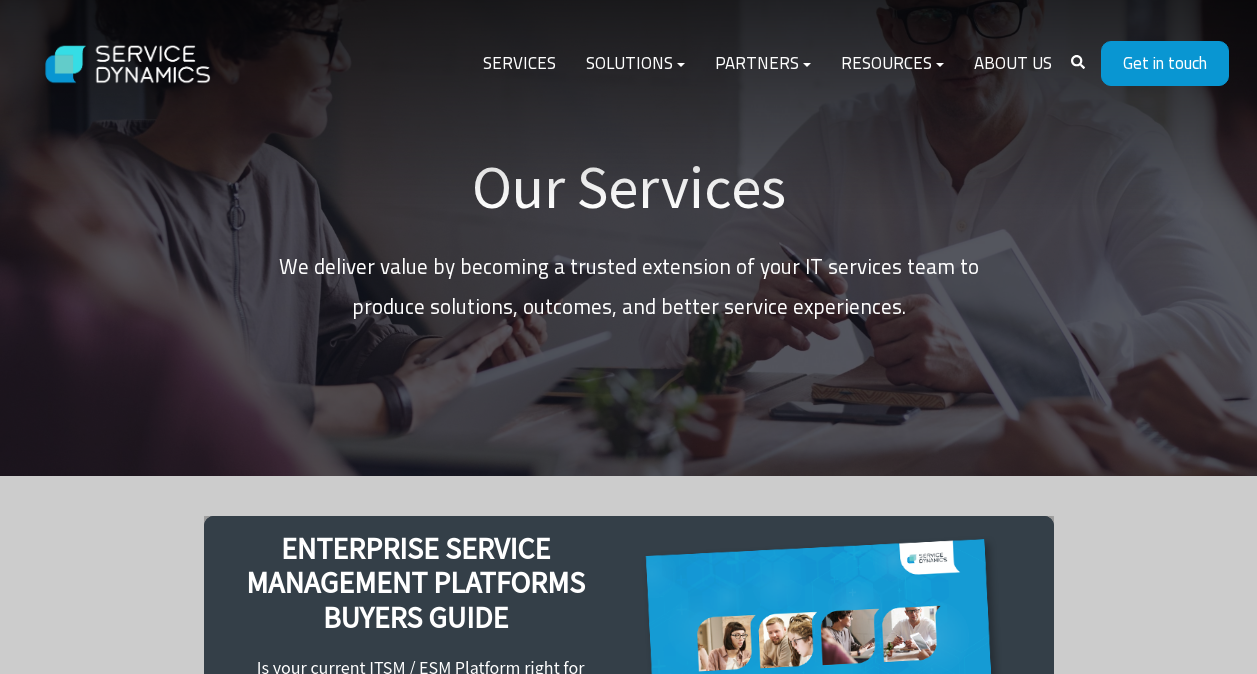 scroll, scrollTop: 0, scrollLeft: 0, axis: both 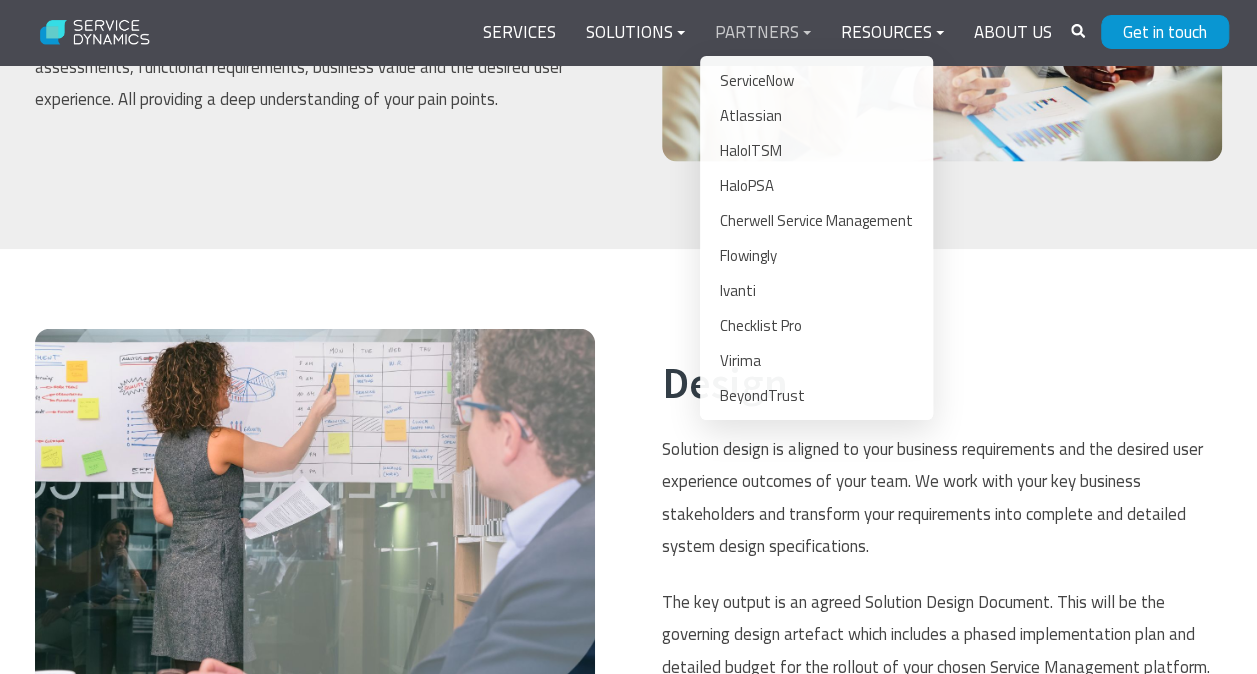 click on "Partners" at bounding box center (763, 33) 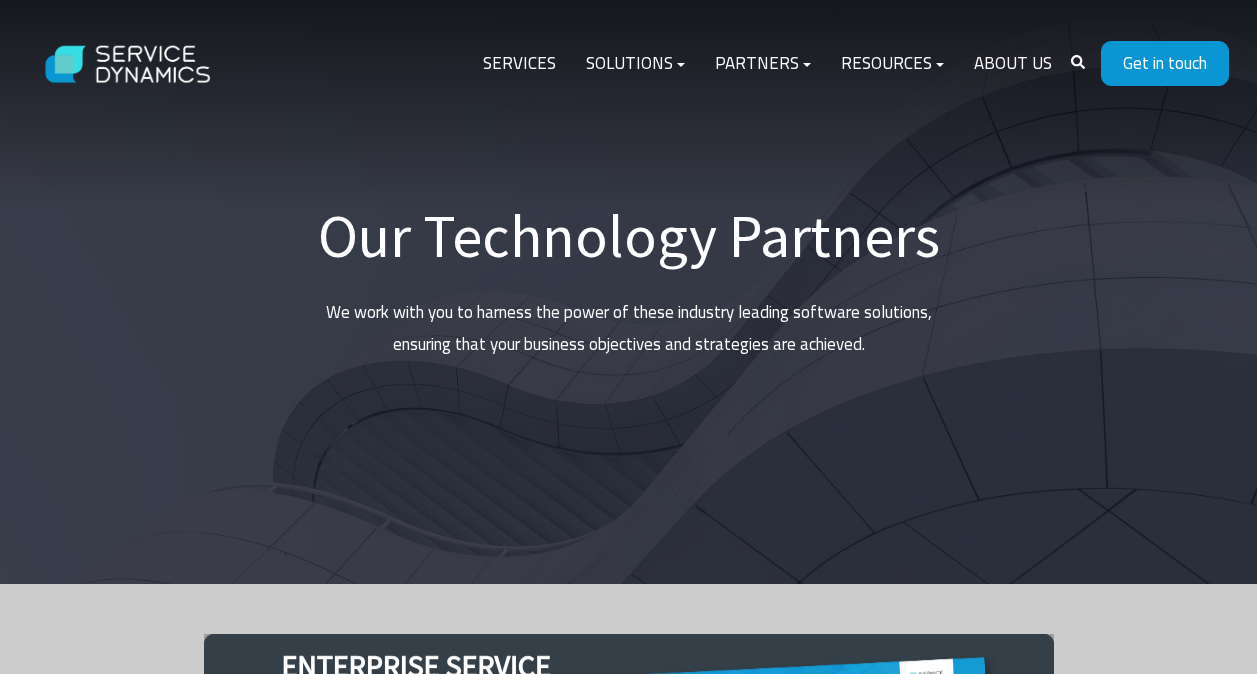 scroll, scrollTop: 0, scrollLeft: 0, axis: both 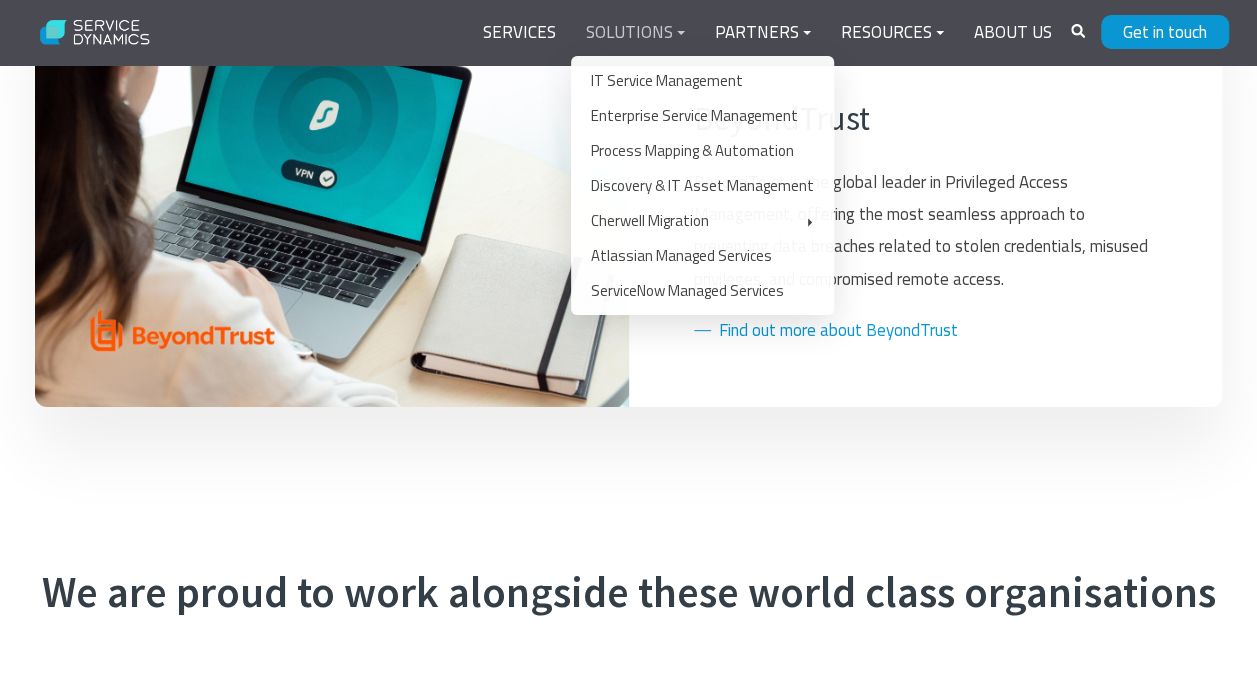 click on "Solutions" at bounding box center [635, 33] 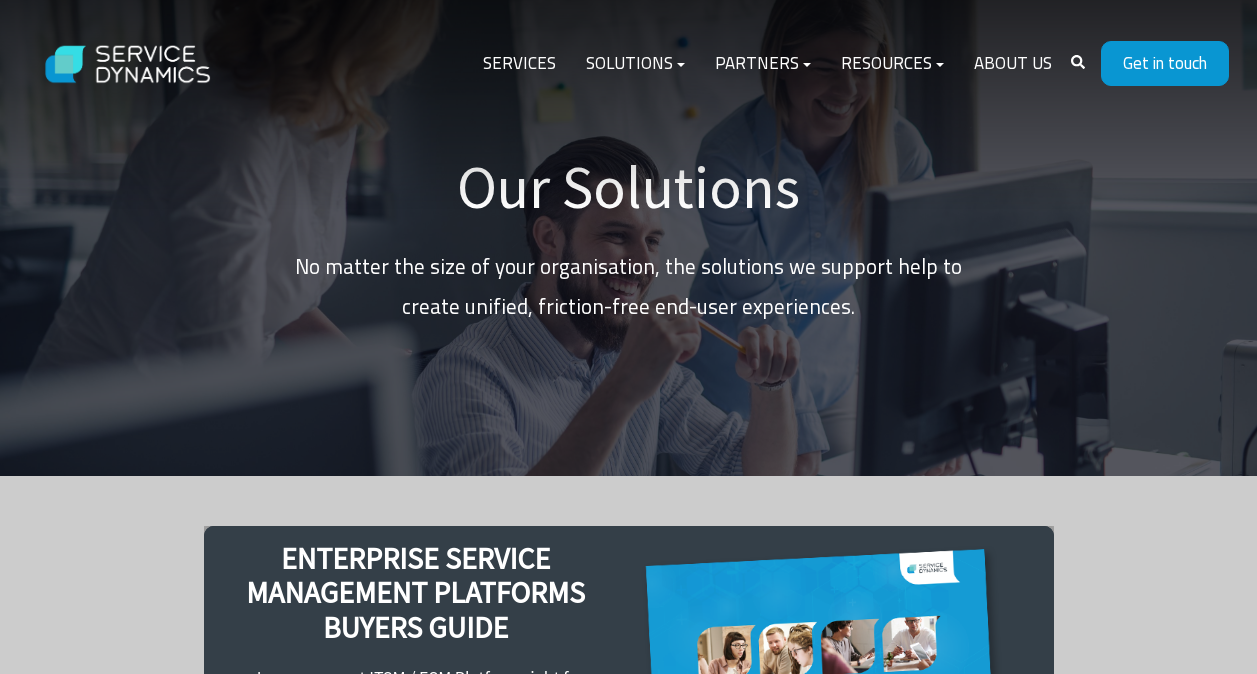 scroll, scrollTop: 0, scrollLeft: 0, axis: both 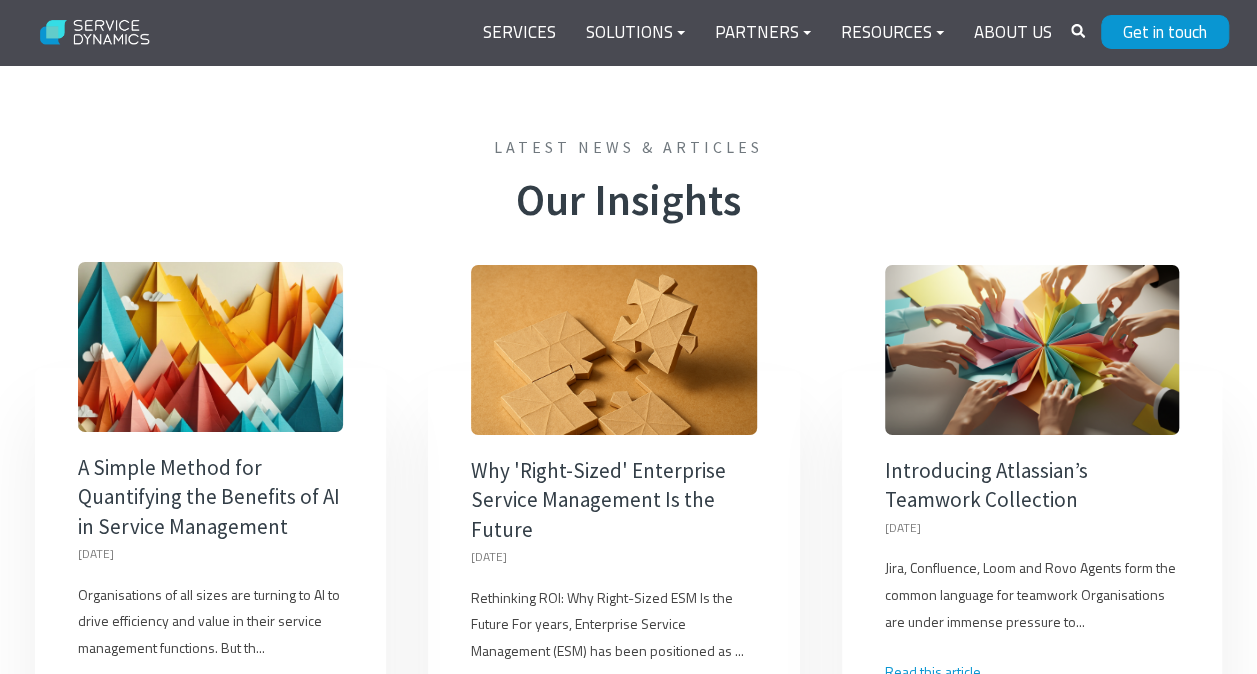 click on "Organisations of all sizes are turning to AI to drive efficiency and value in their service management functions. But th..." at bounding box center [210, 622] 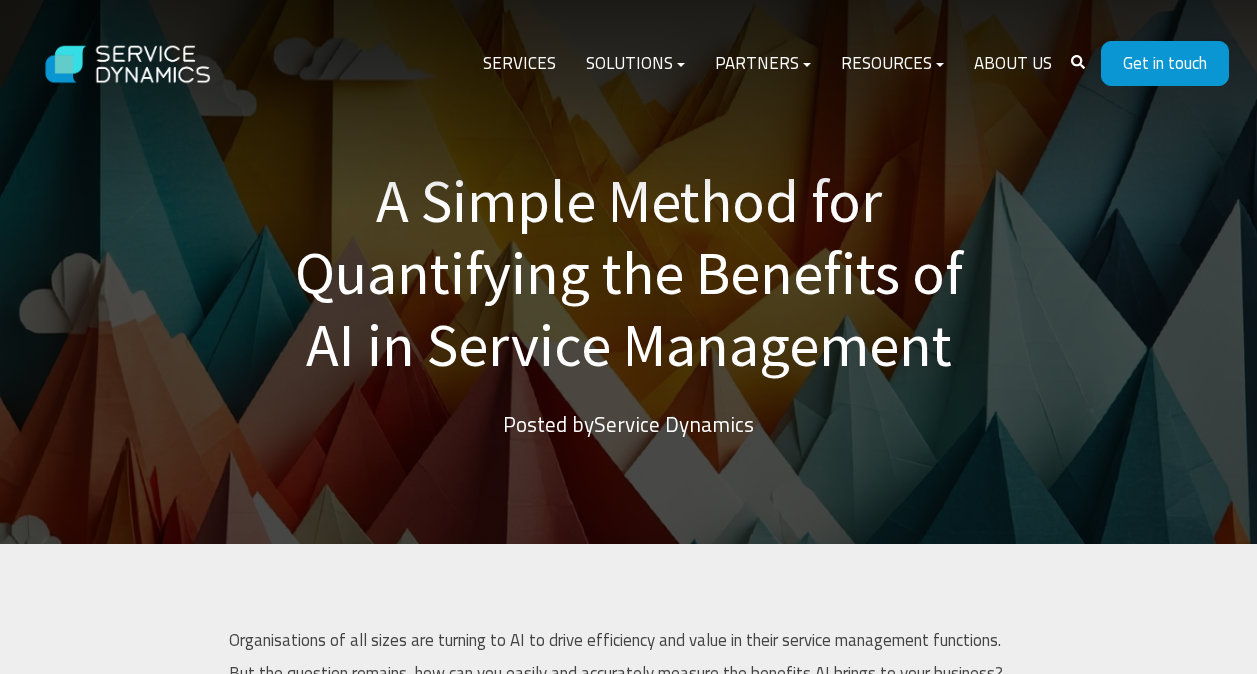 scroll, scrollTop: 0, scrollLeft: 0, axis: both 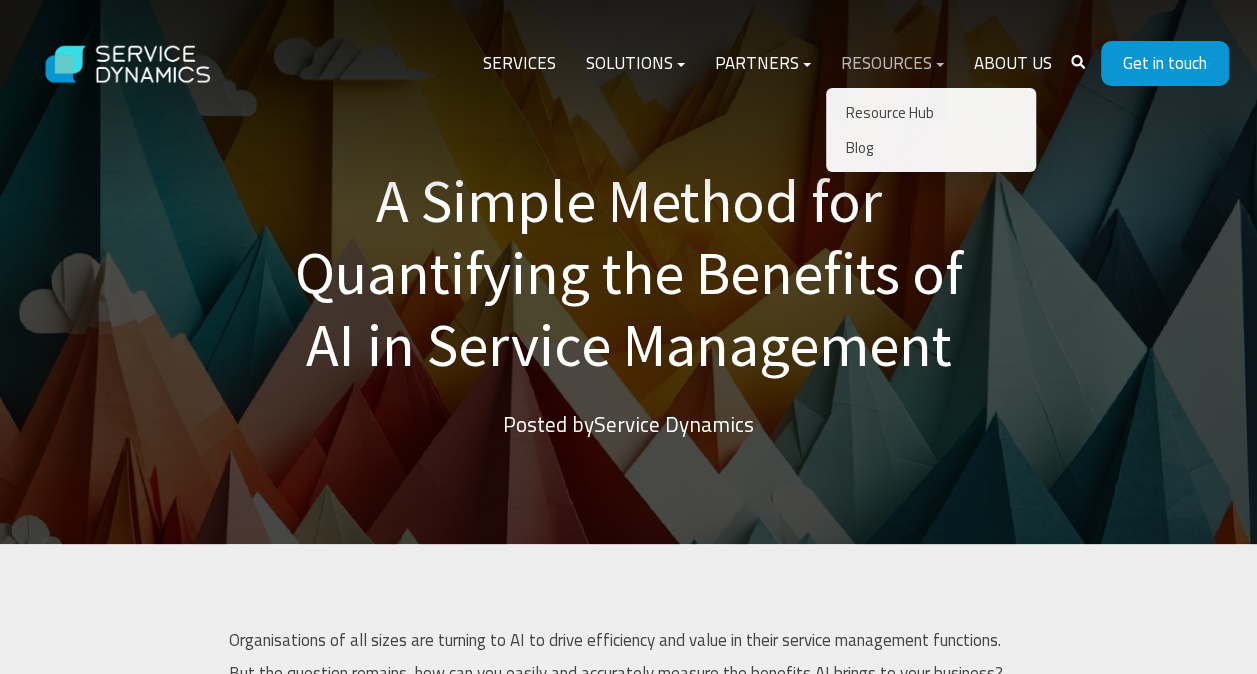 click on "Resources" at bounding box center (892, 64) 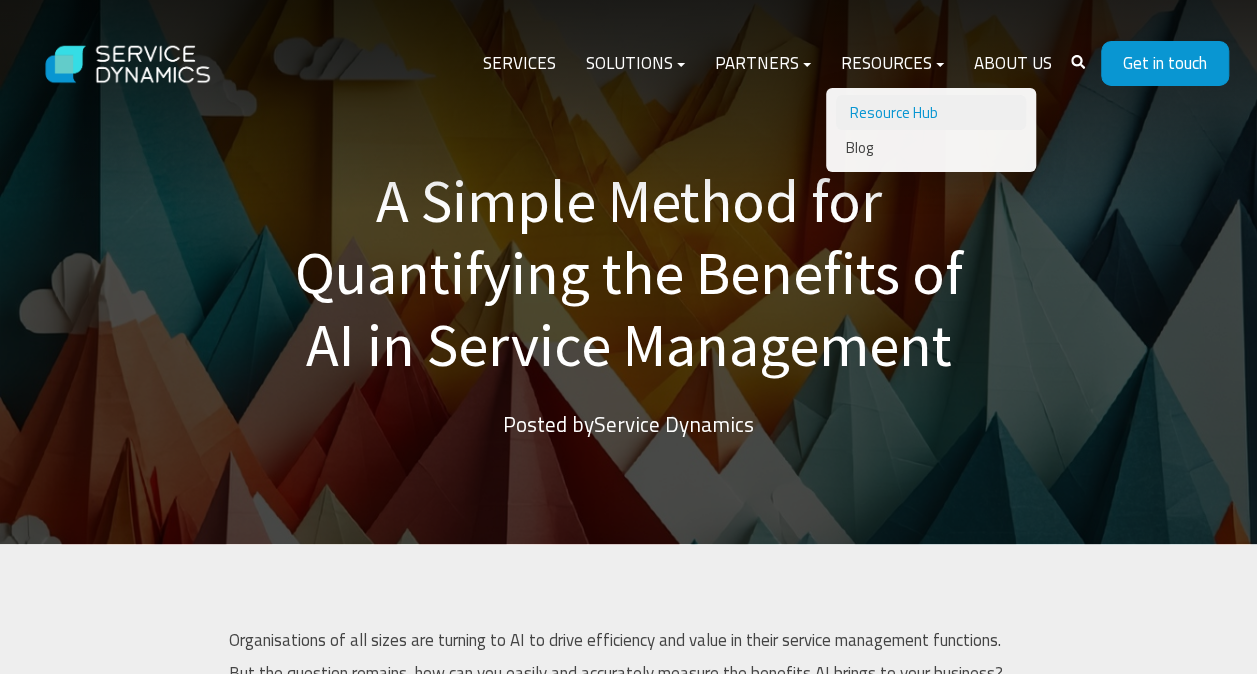 click on "Resource Hub" at bounding box center (931, 112) 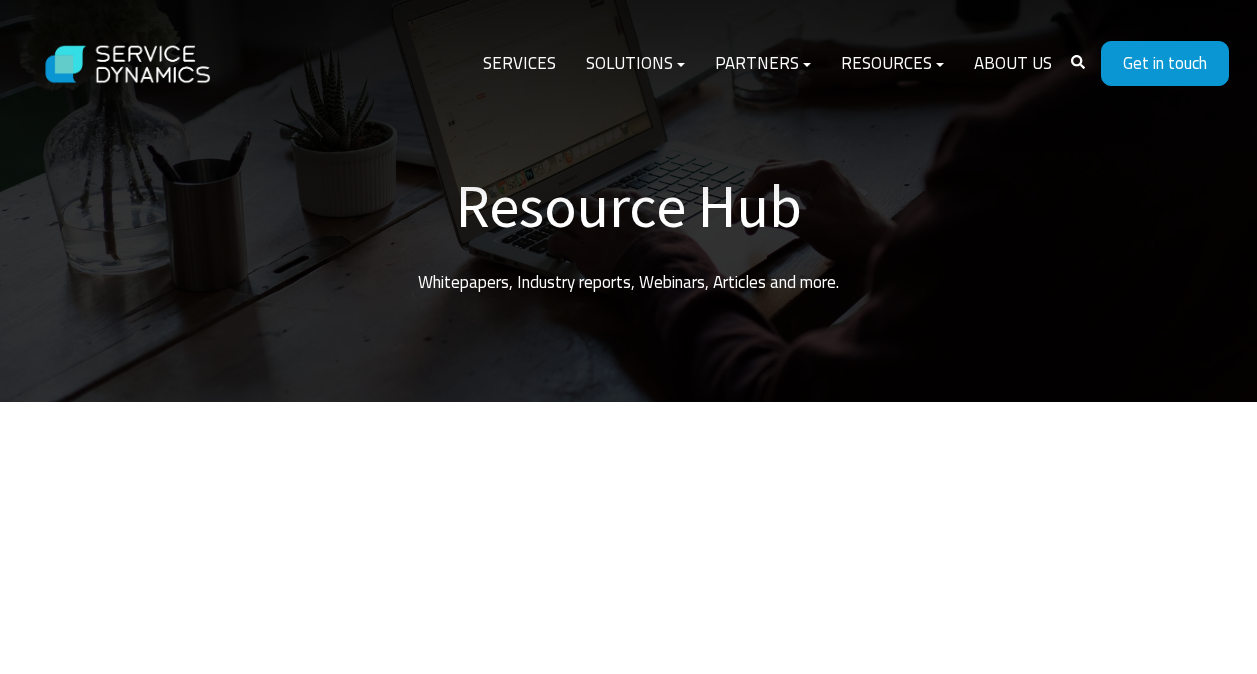 scroll, scrollTop: 0, scrollLeft: 0, axis: both 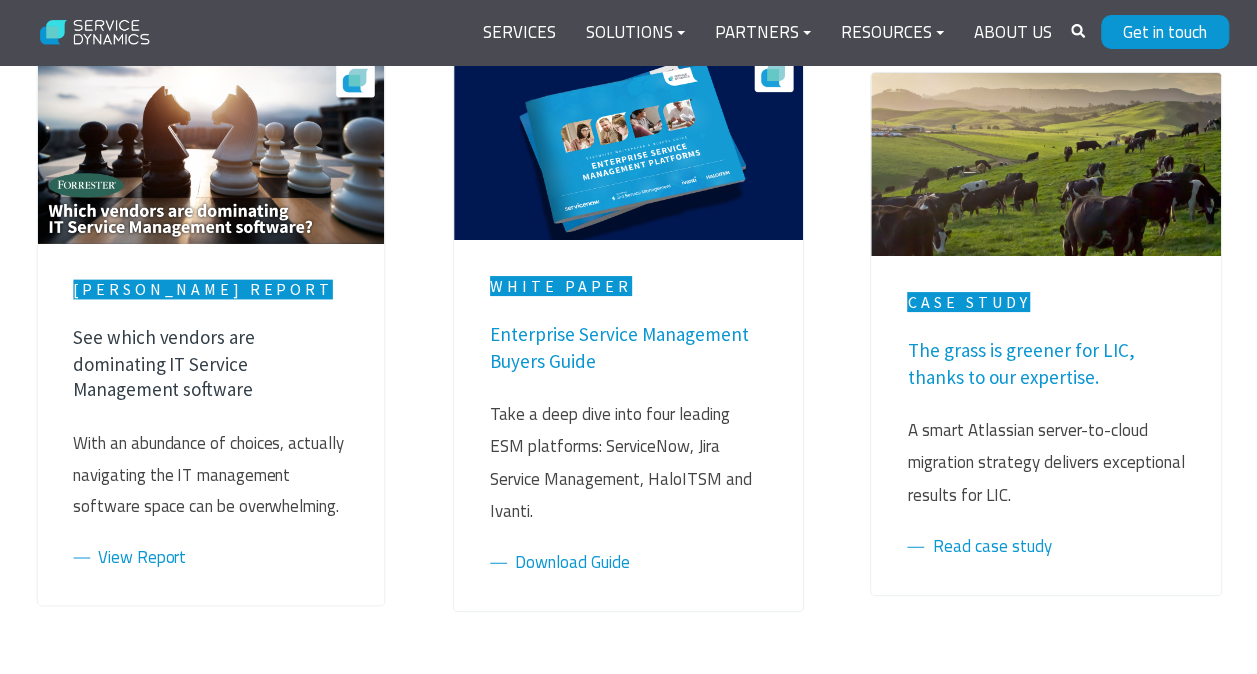 click on "See which vendors are dominating IT Service Management software" at bounding box center [163, 363] 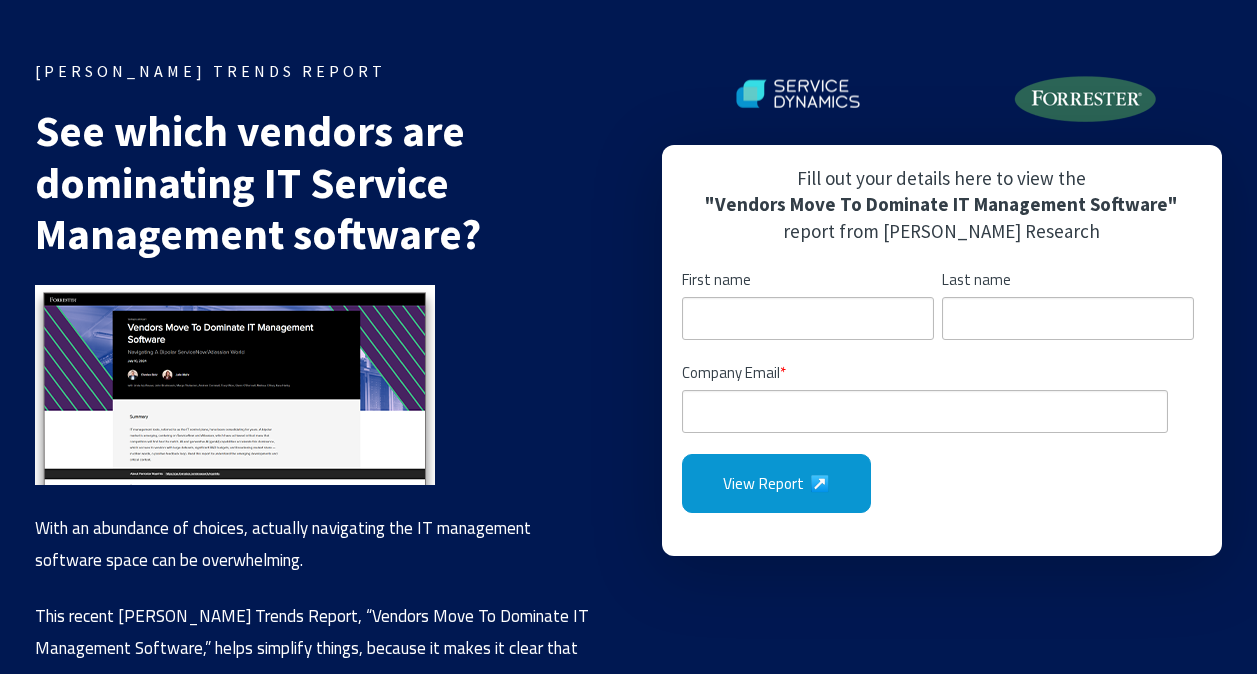 scroll, scrollTop: 0, scrollLeft: 0, axis: both 